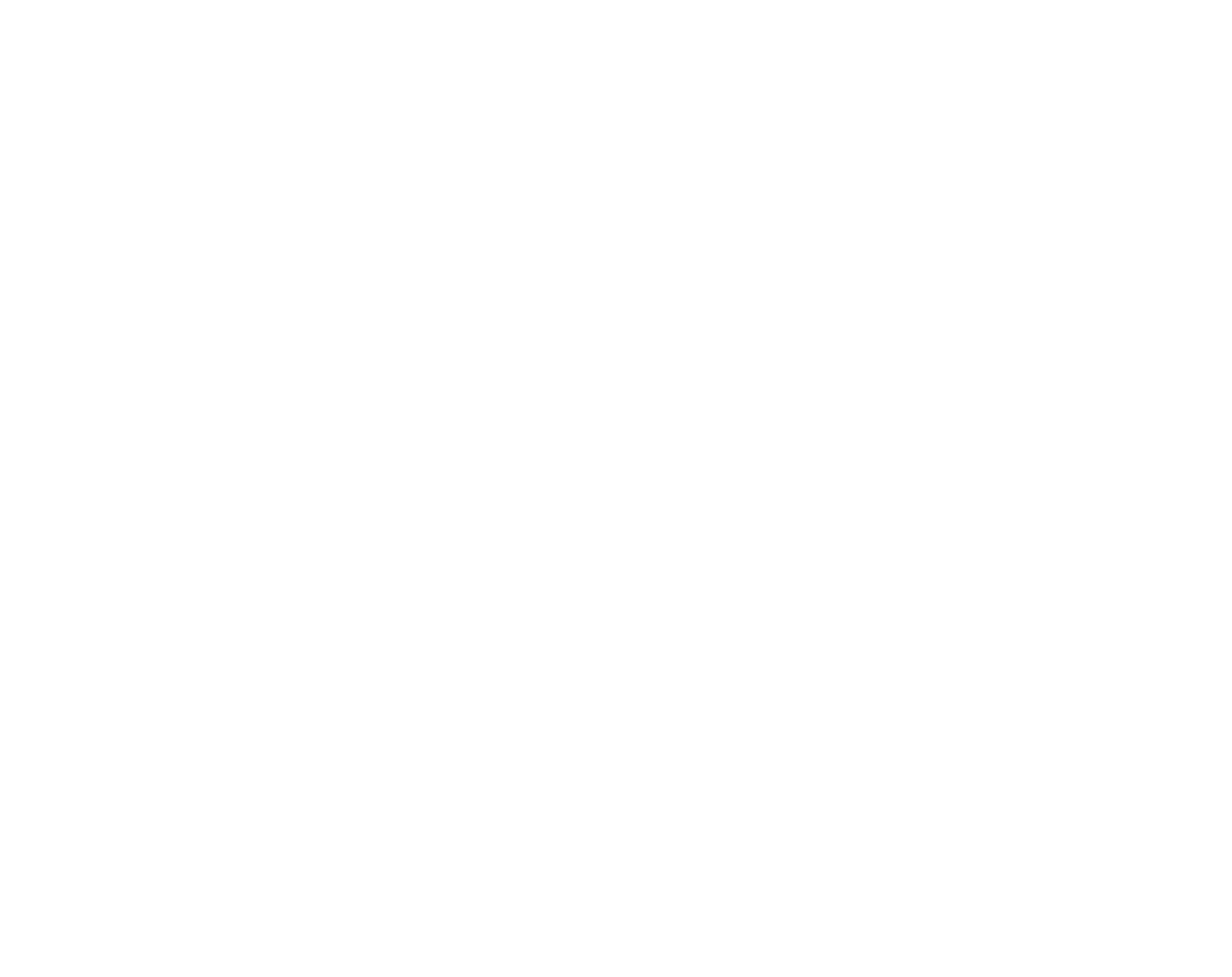 scroll, scrollTop: 0, scrollLeft: 0, axis: both 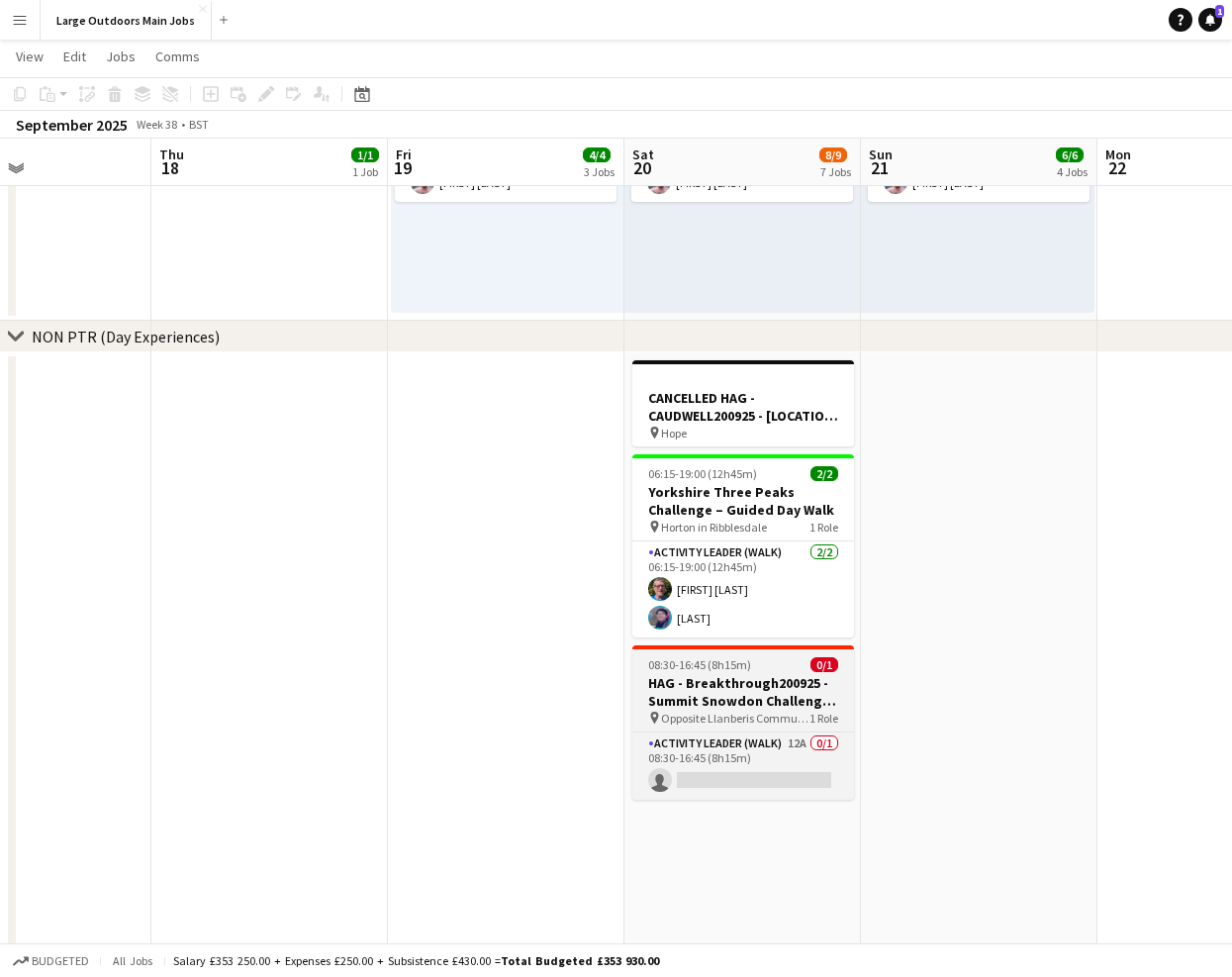 click on "HAG - Breakthrough200925 - Summit Snowdon Challenge - Llanberis Path" at bounding box center (743, 692) 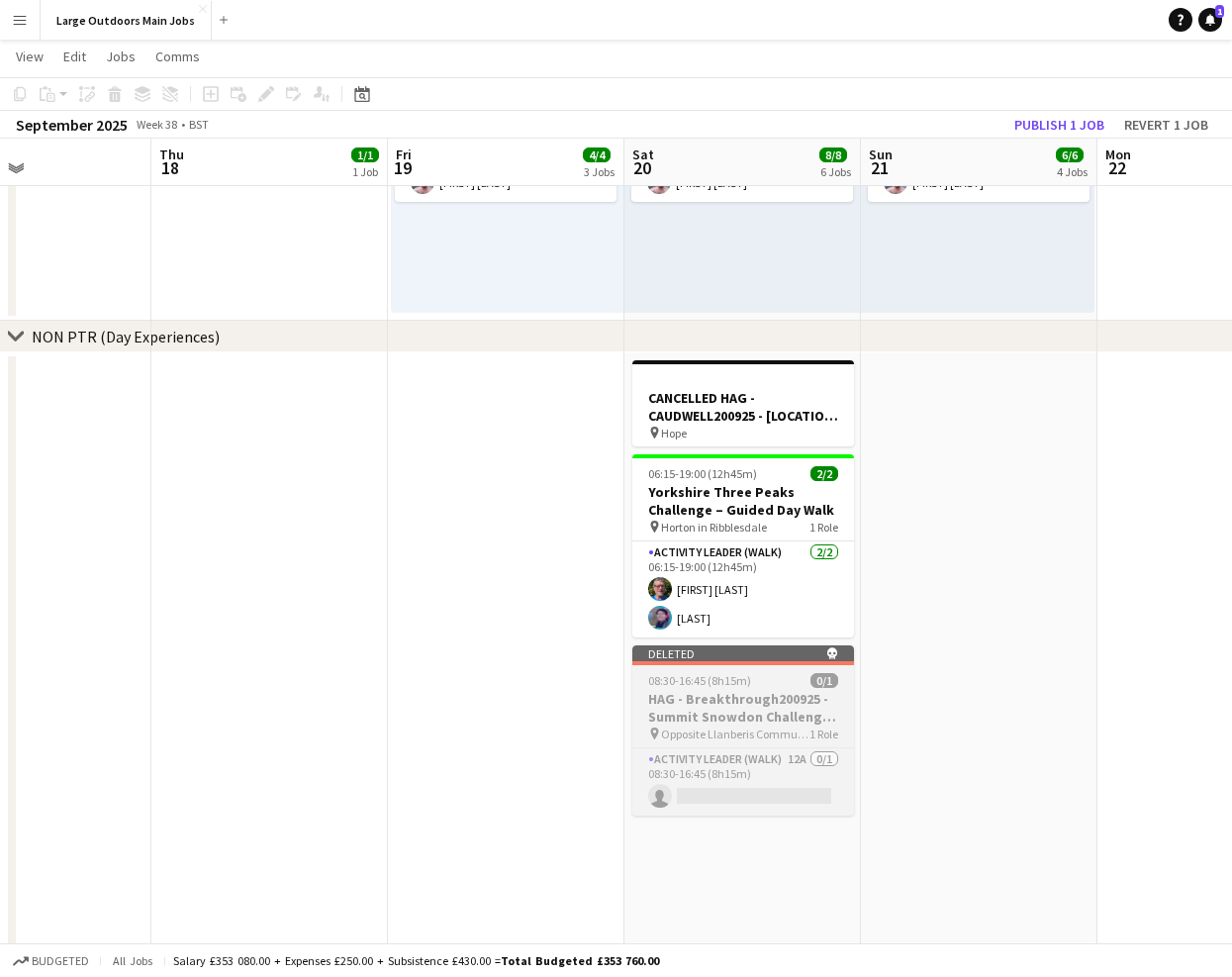 click on "Deleted
skull" at bounding box center [743, 653] 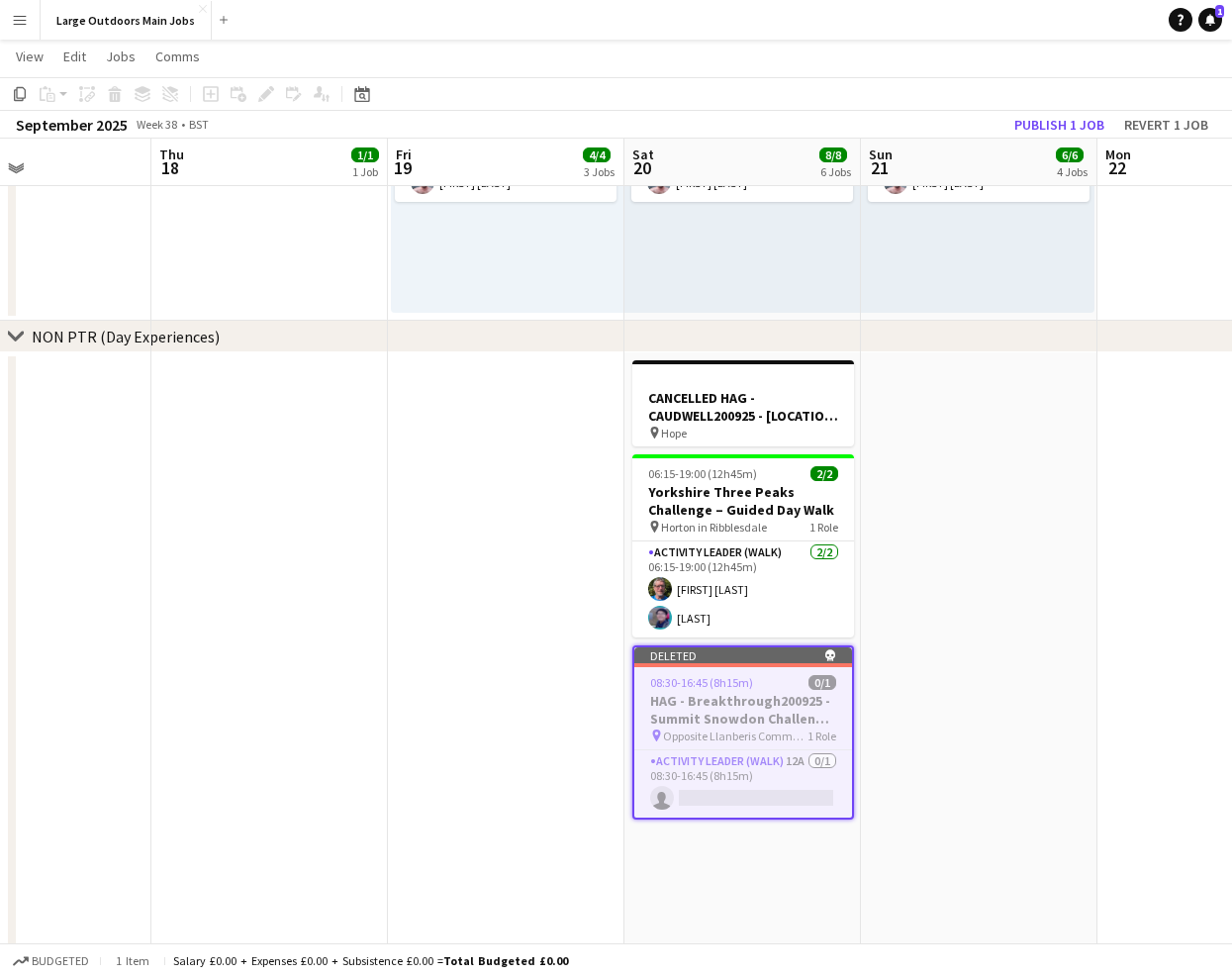 click on "Deleted
skull" at bounding box center [743, 655] 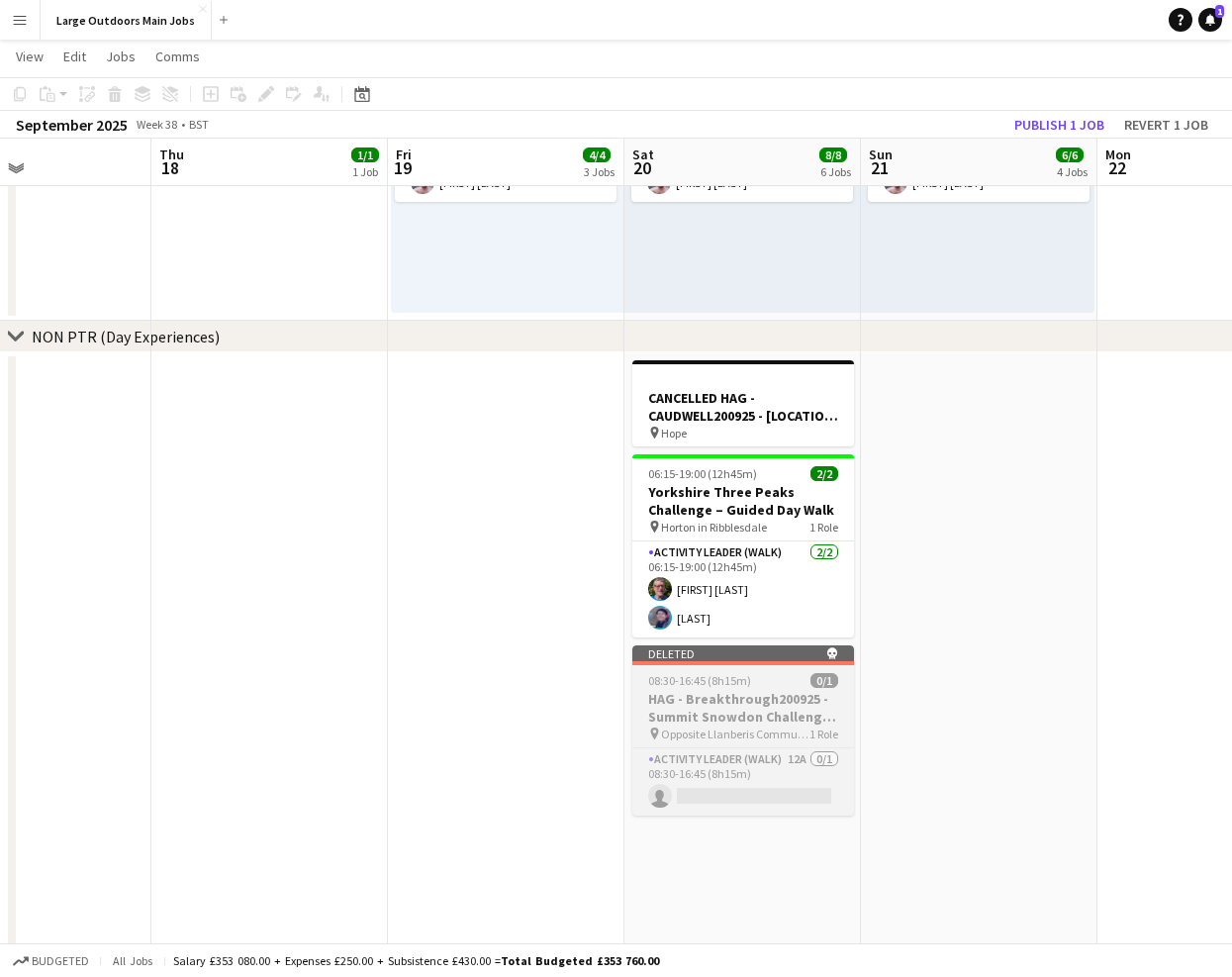 click on "Deleted
skull" at bounding box center (743, 653) 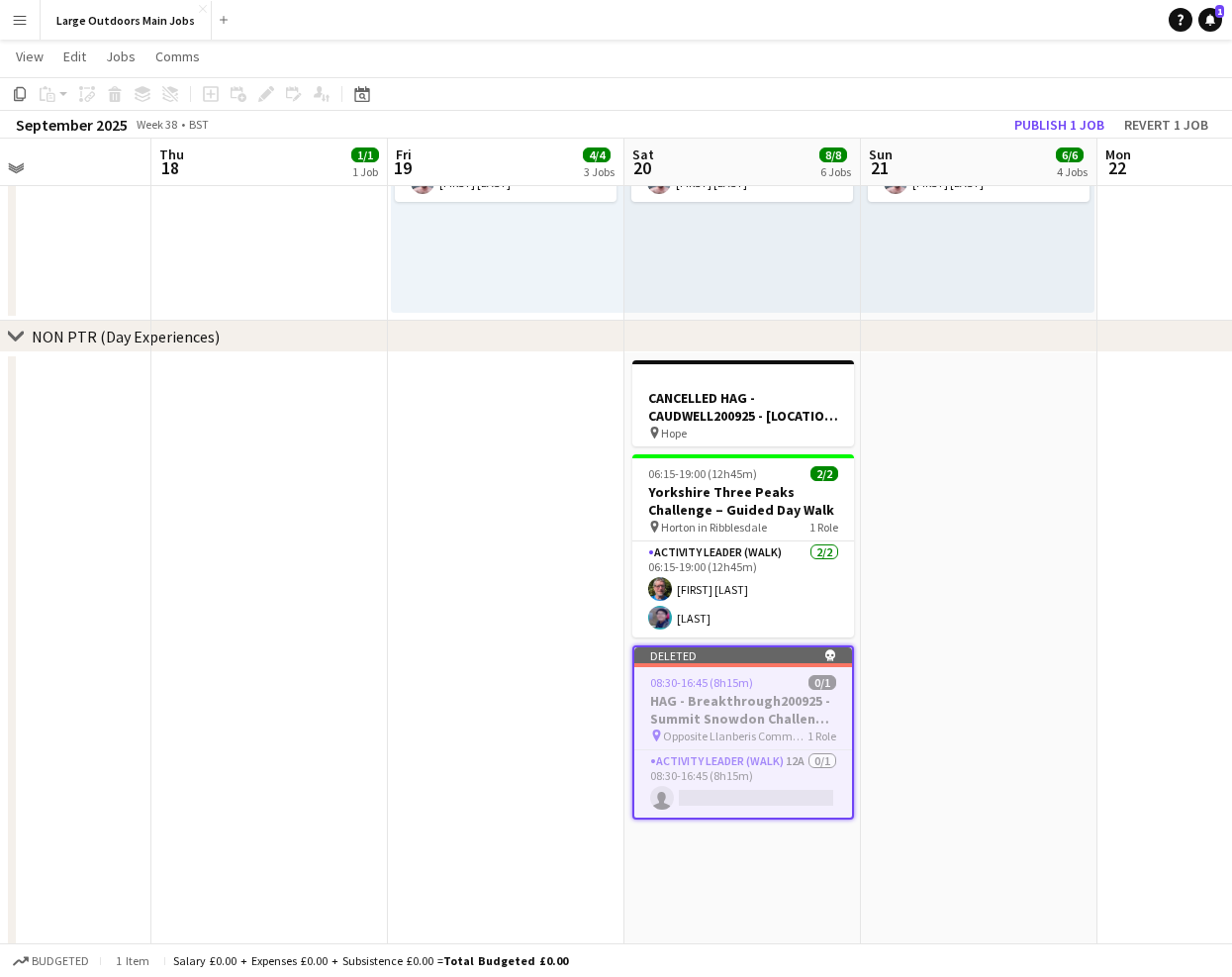 click on "Deleted
skull" at bounding box center (743, 655) 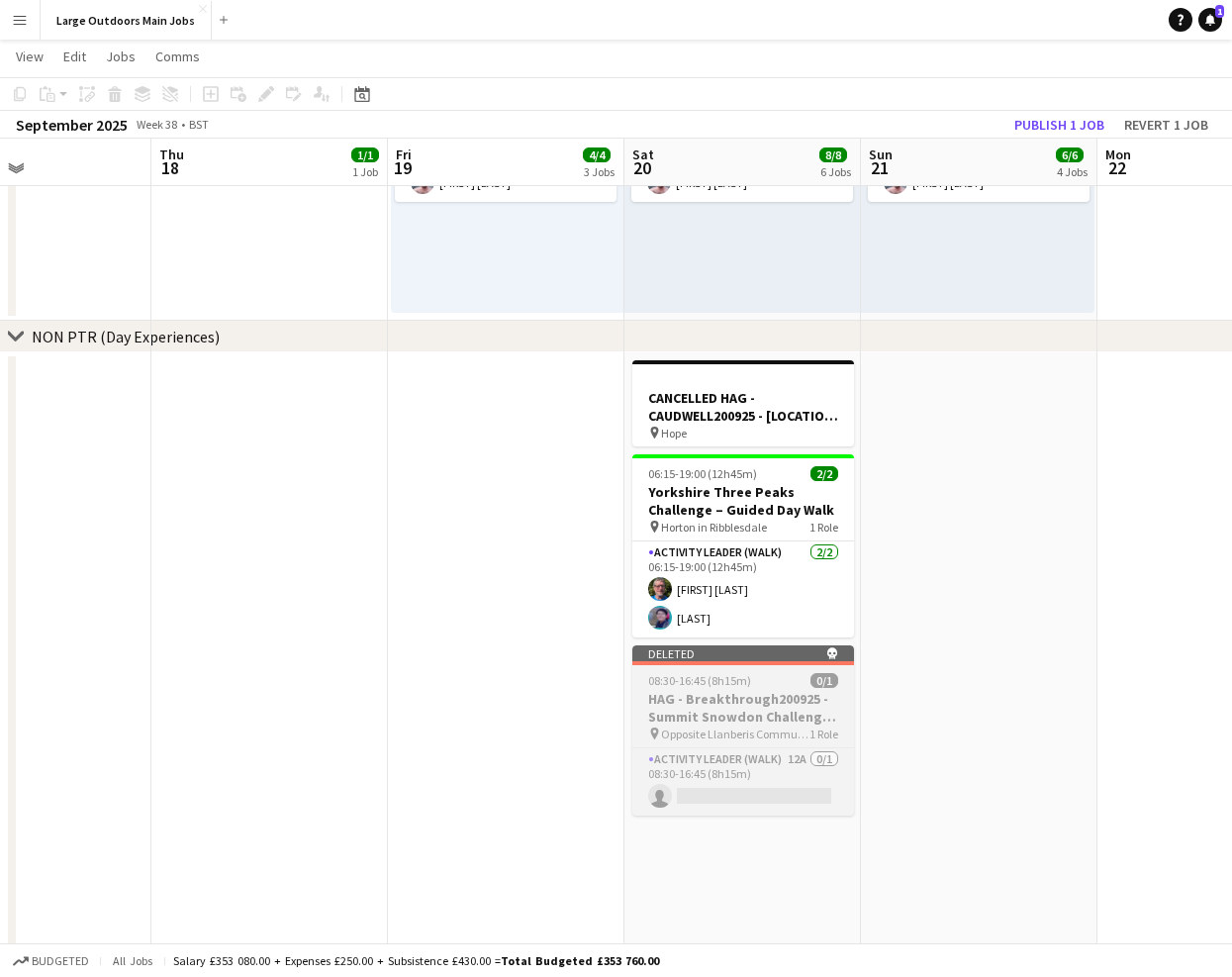 click on "HAG - Breakthrough200925 - Summit Snowdon Challenge - Llanberis Path" at bounding box center (743, 708) 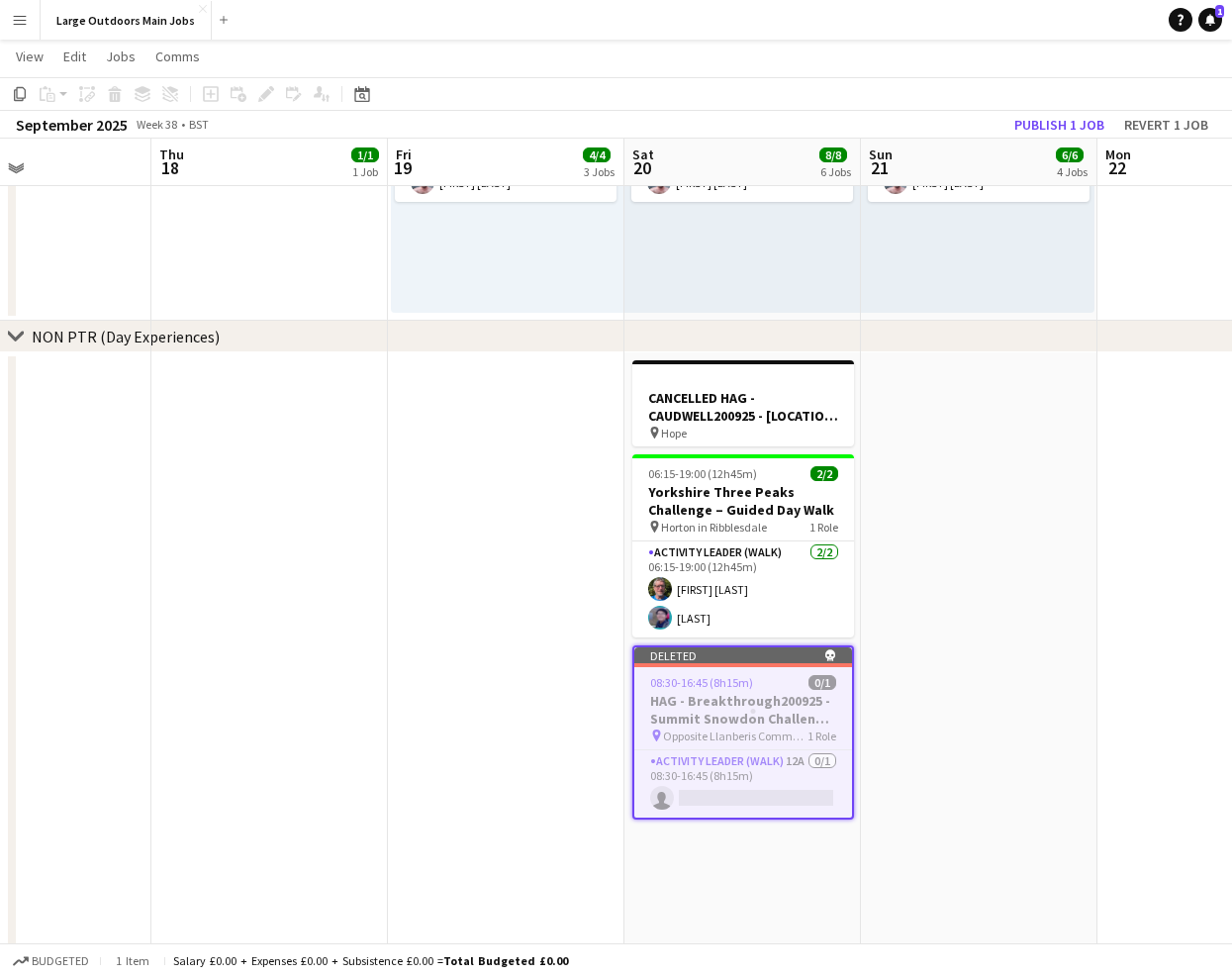 click on "HAG - Breakthrough200925 - Summit Snowdon Challenge - Llanberis Path" at bounding box center (743, 710) 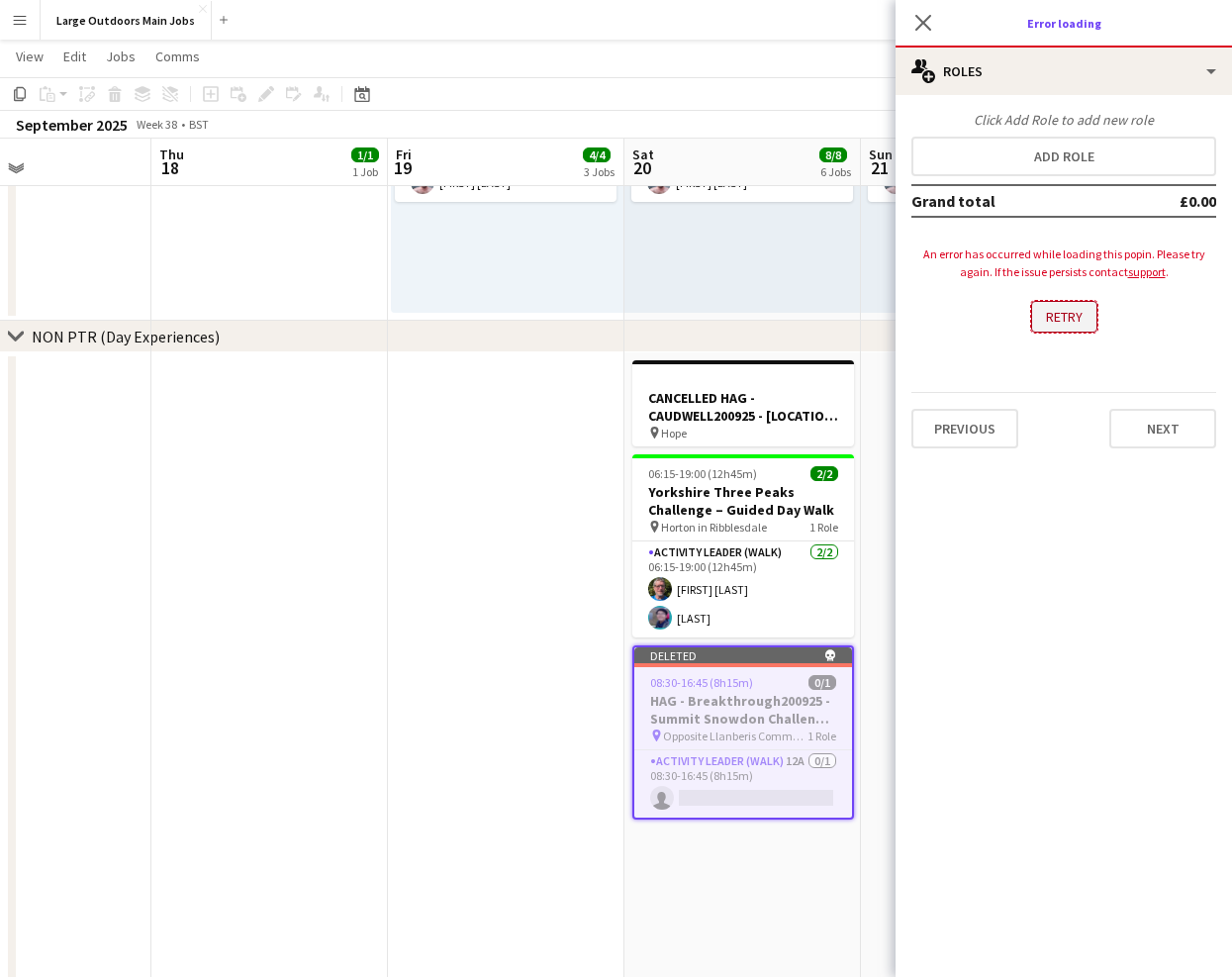 click on "Retry" at bounding box center [1064, 317] 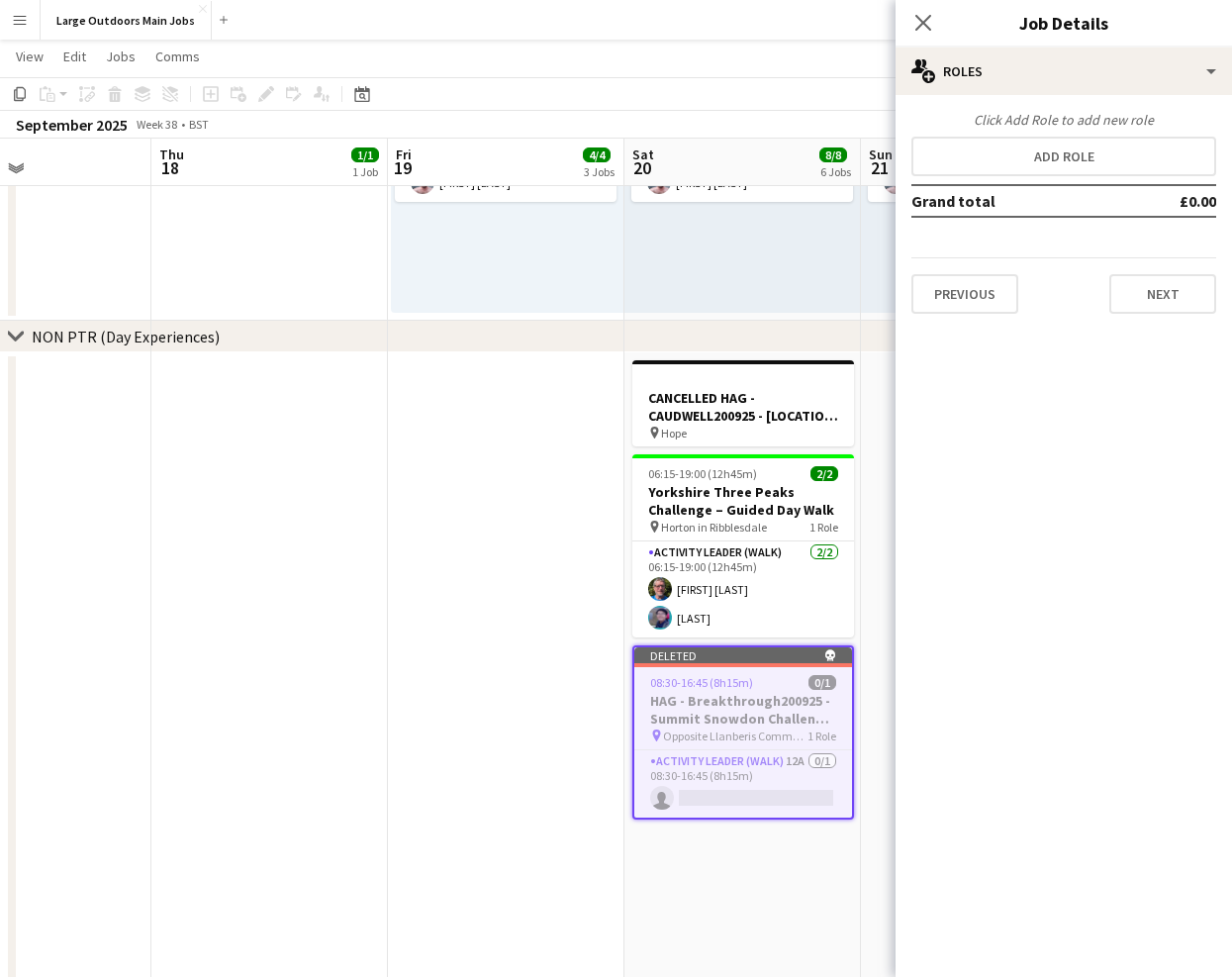 click at bounding box center [506, 768] 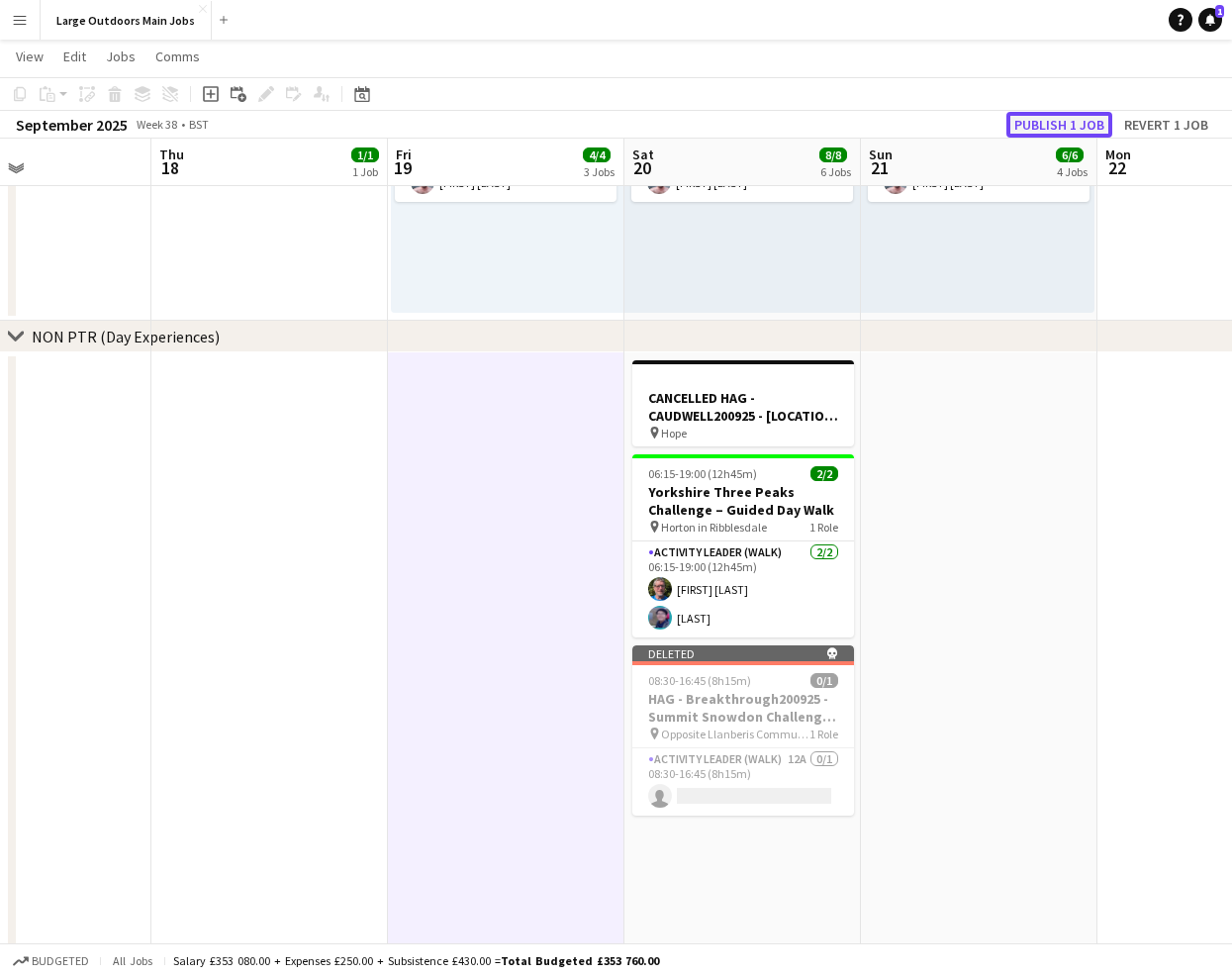 click on "Publish 1 job" 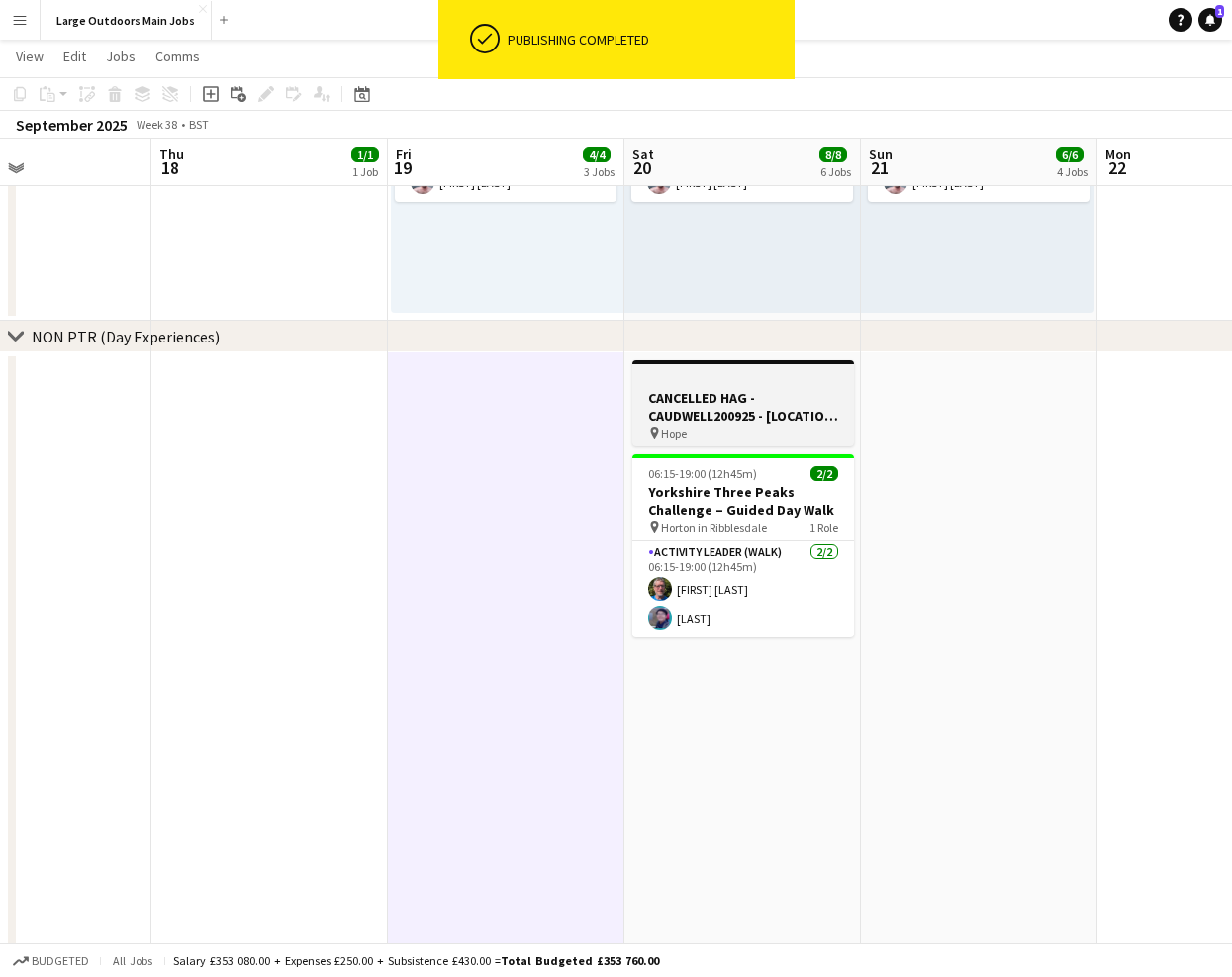 click at bounding box center [743, 379] 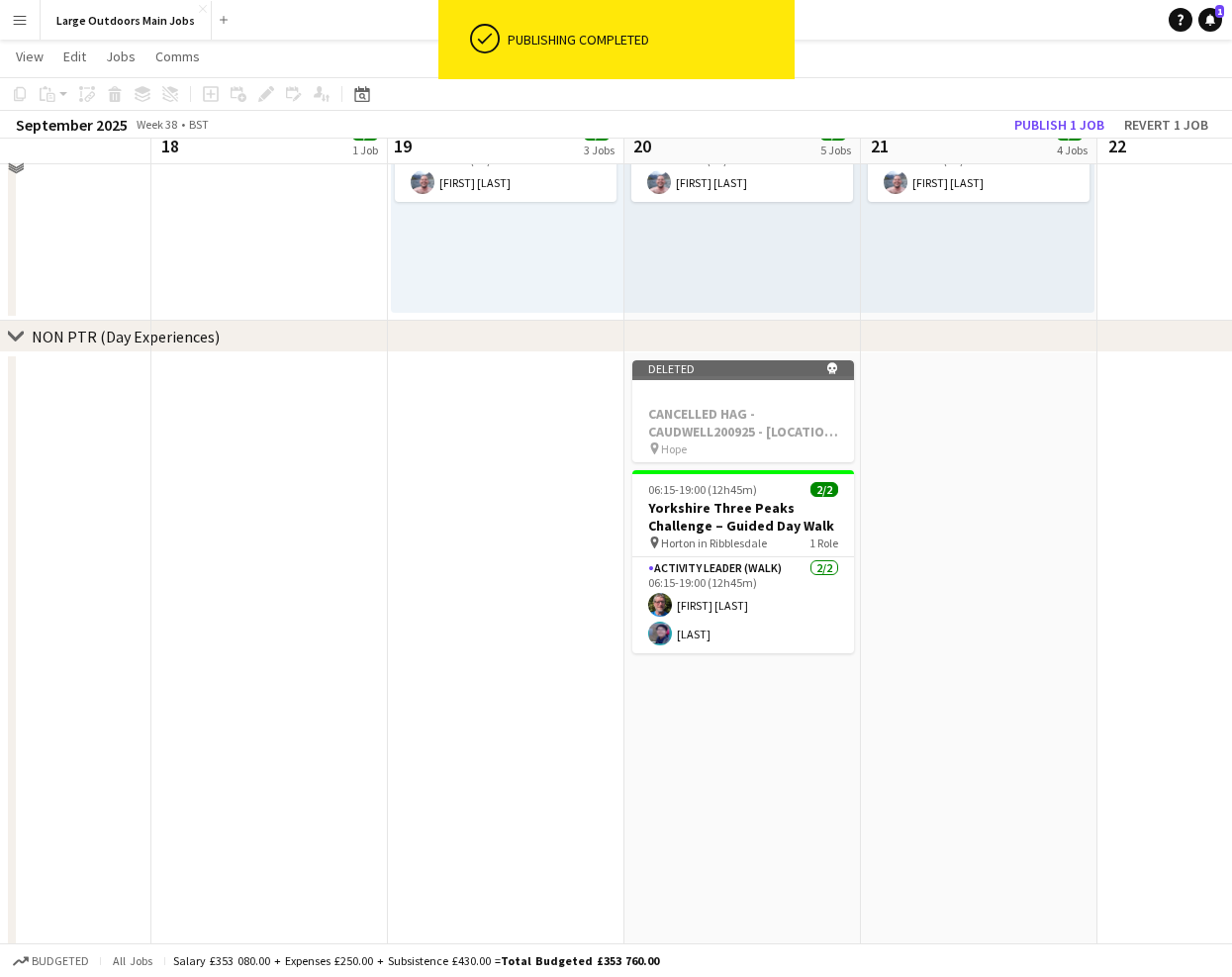 scroll, scrollTop: 1259, scrollLeft: 0, axis: vertical 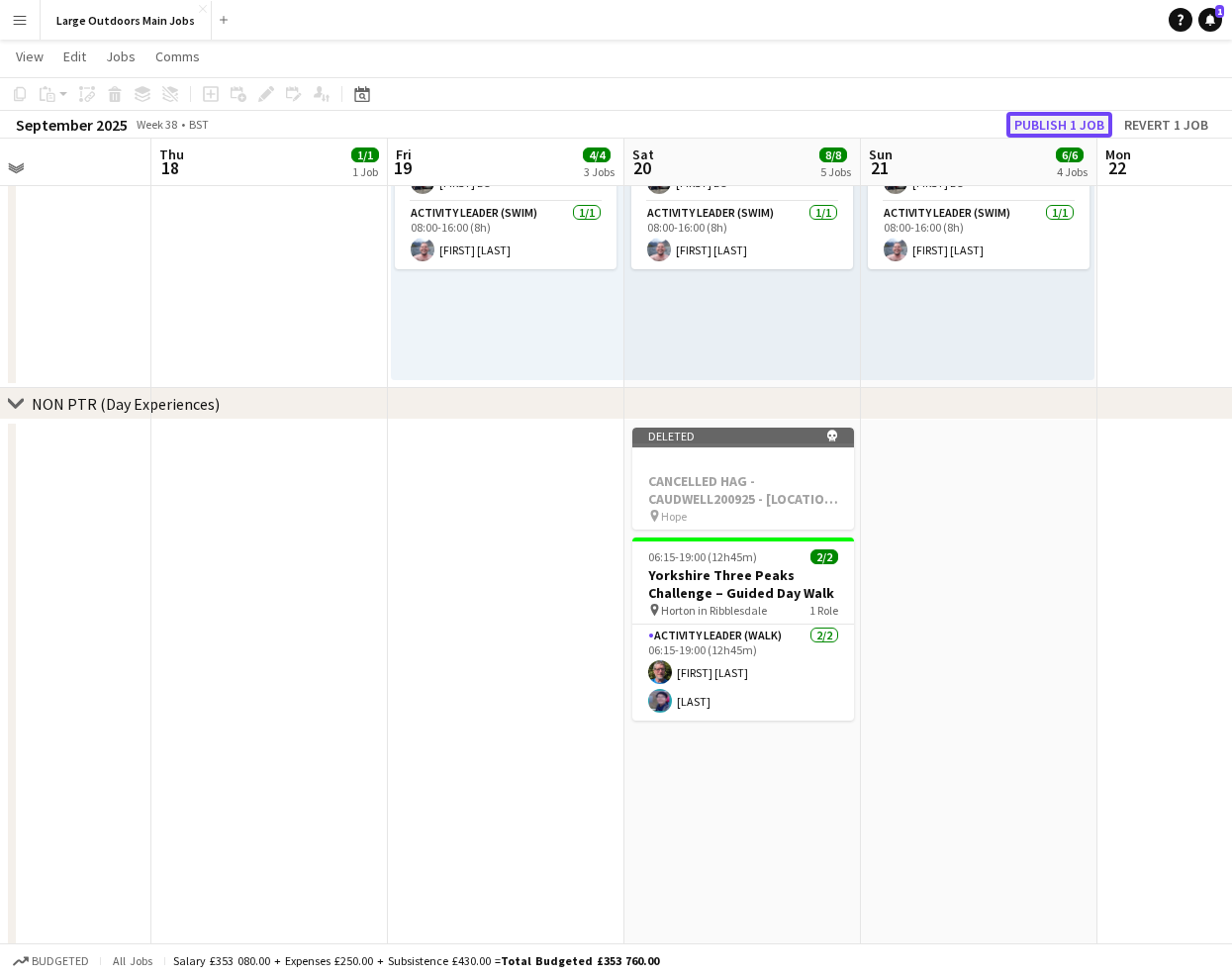 click on "Publish 1 job" 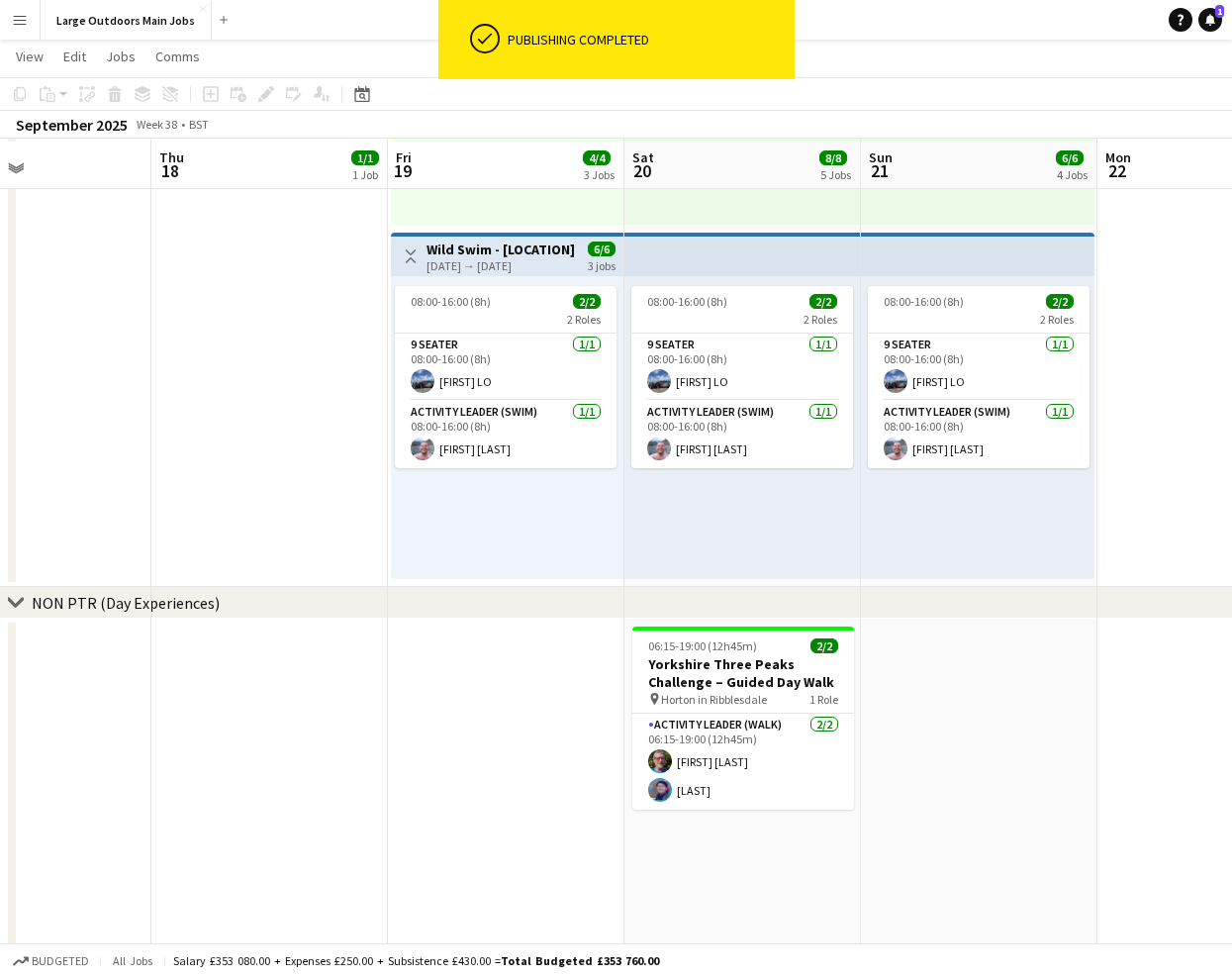 scroll, scrollTop: 1057, scrollLeft: 0, axis: vertical 